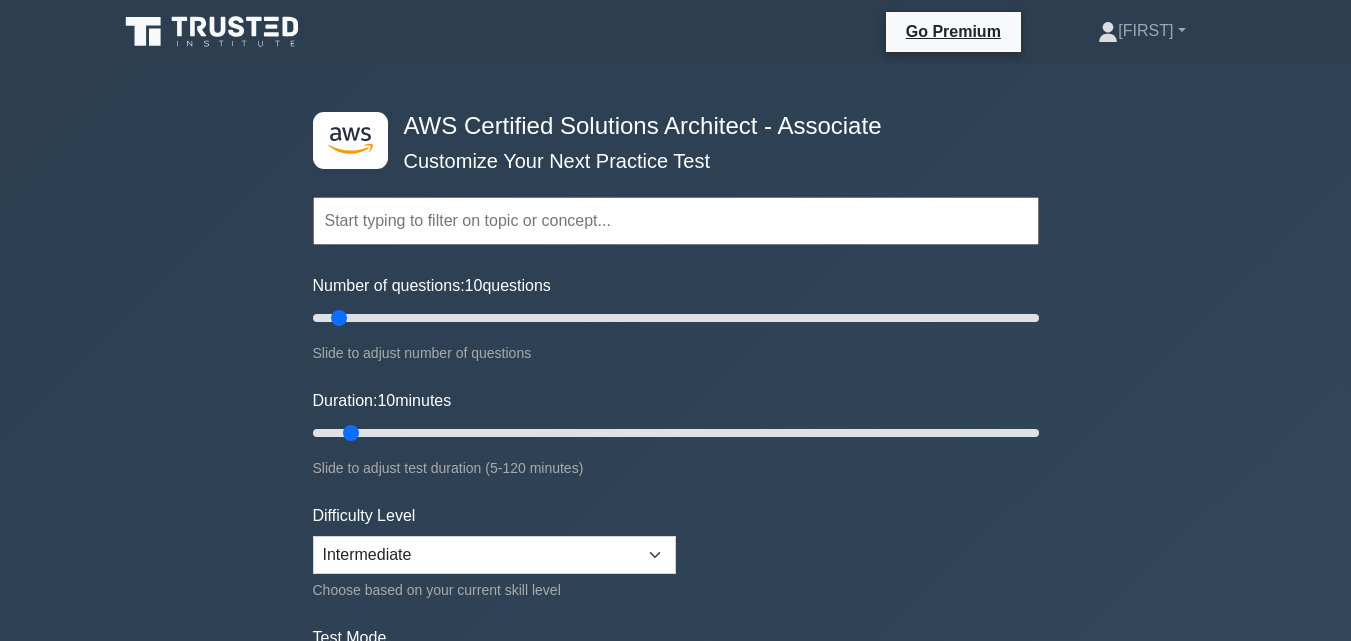 scroll, scrollTop: 1294, scrollLeft: 0, axis: vertical 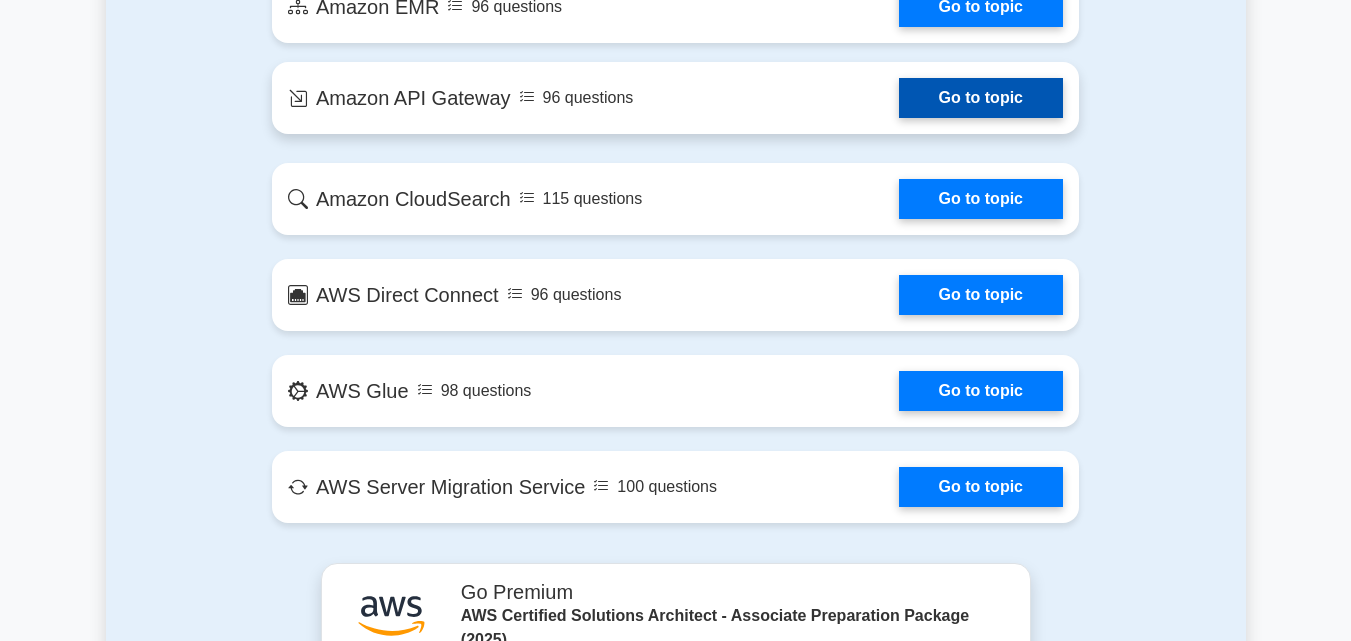 click on "Go to topic" at bounding box center [981, 98] 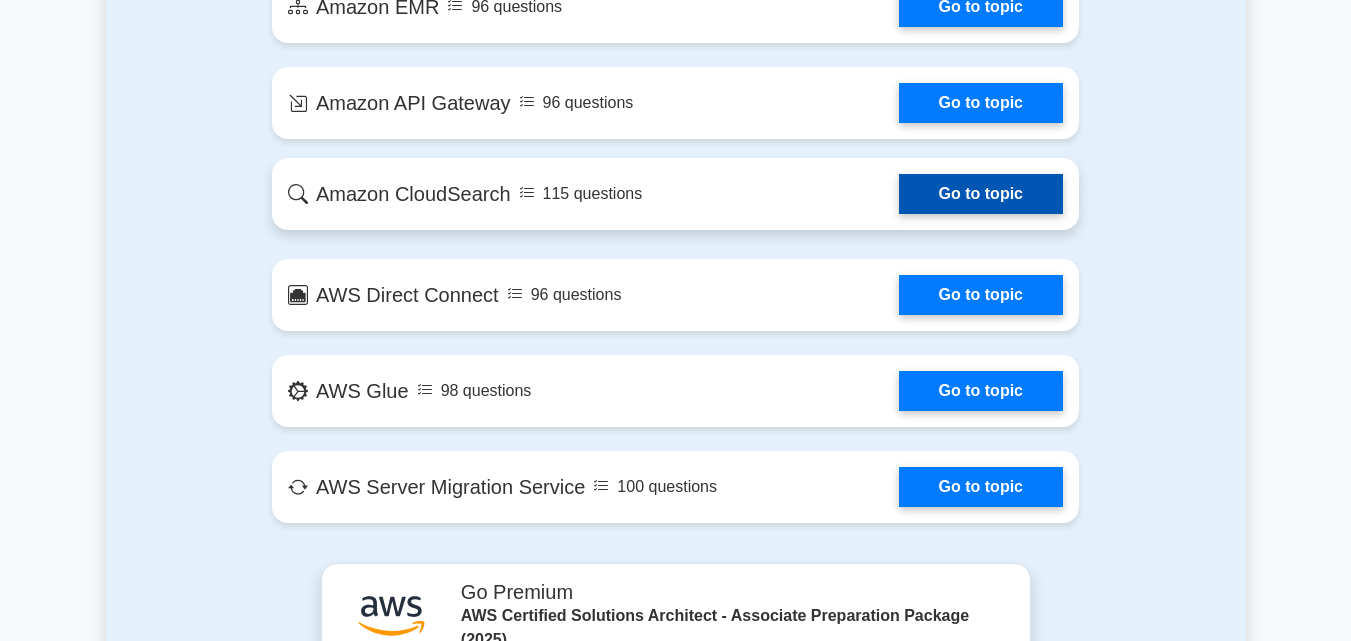 click on "Go to topic" at bounding box center (981, 194) 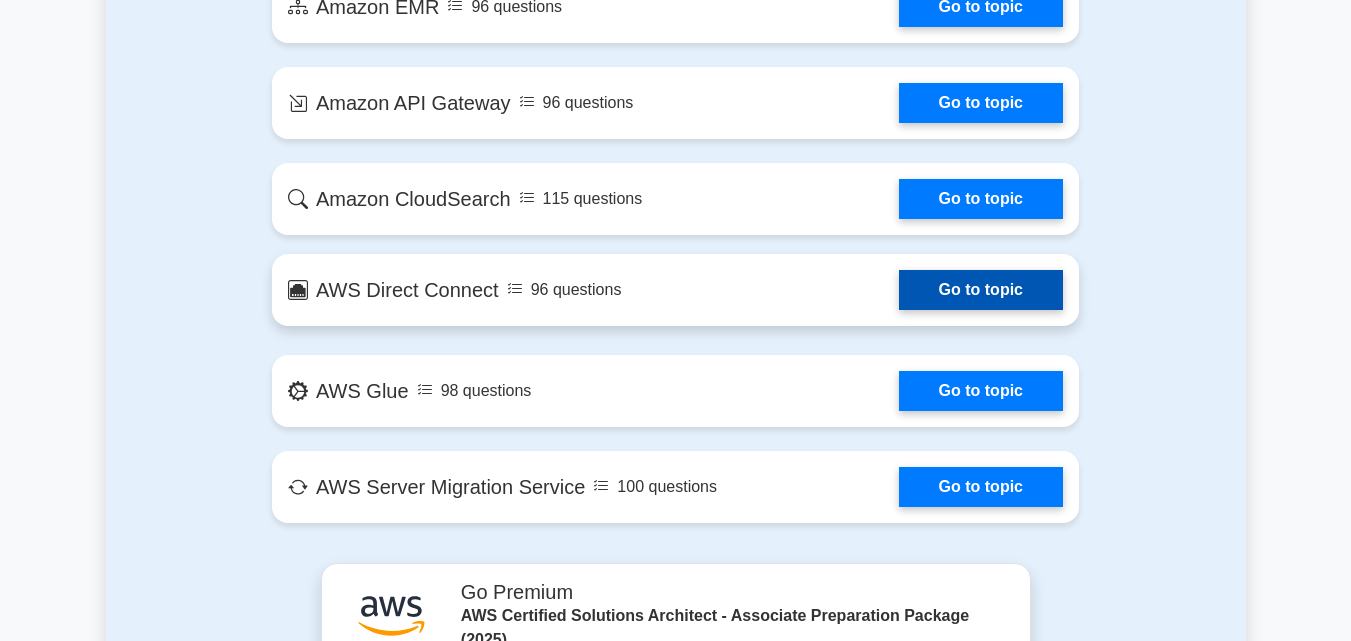 click on "Go to topic" at bounding box center (981, 290) 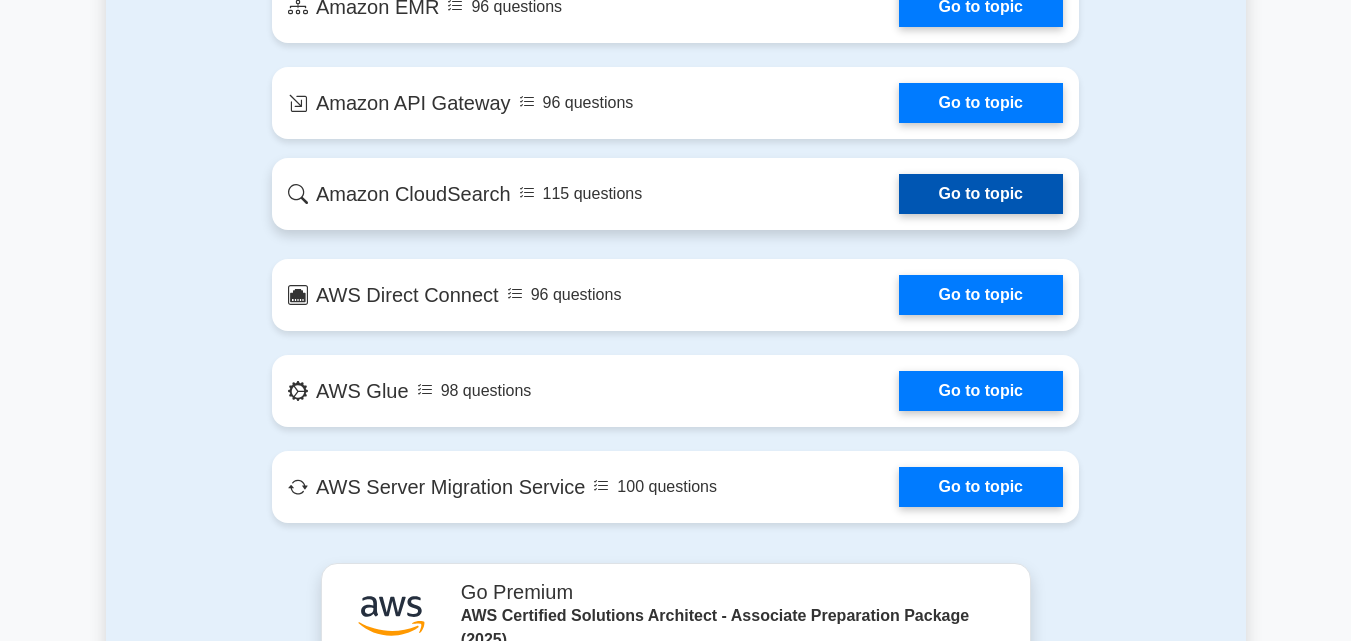 click on "Go to topic" at bounding box center (981, 194) 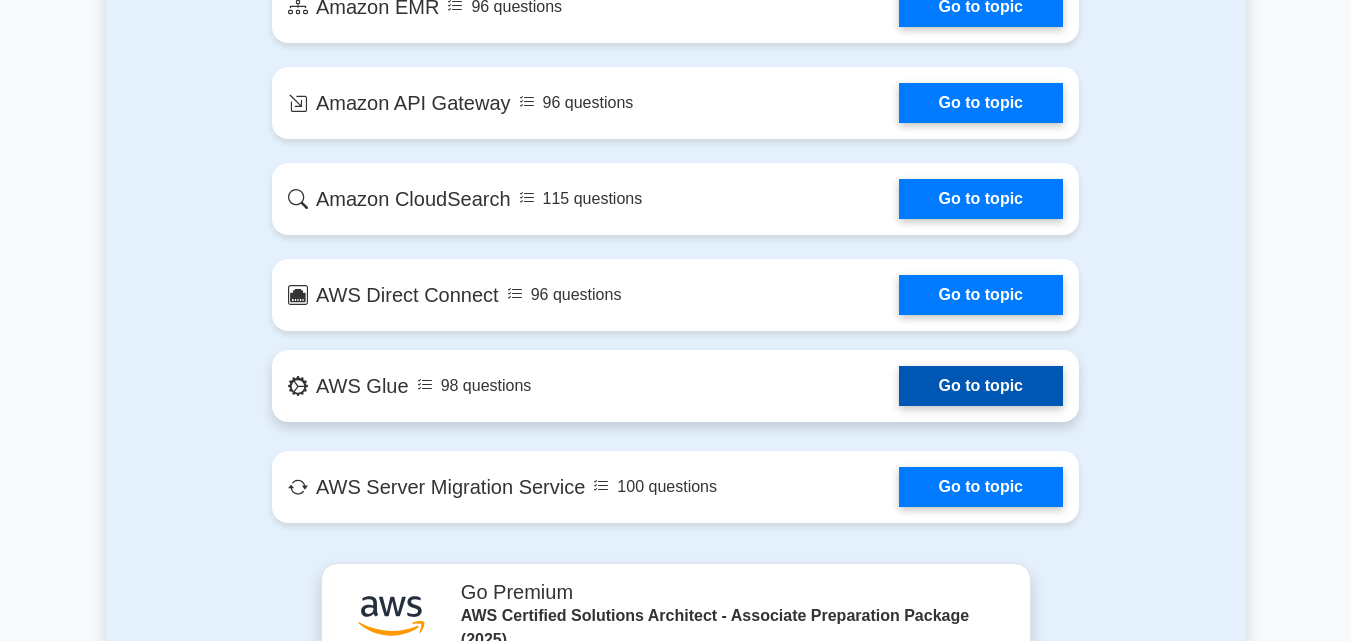 click on "Go to topic" at bounding box center (981, 386) 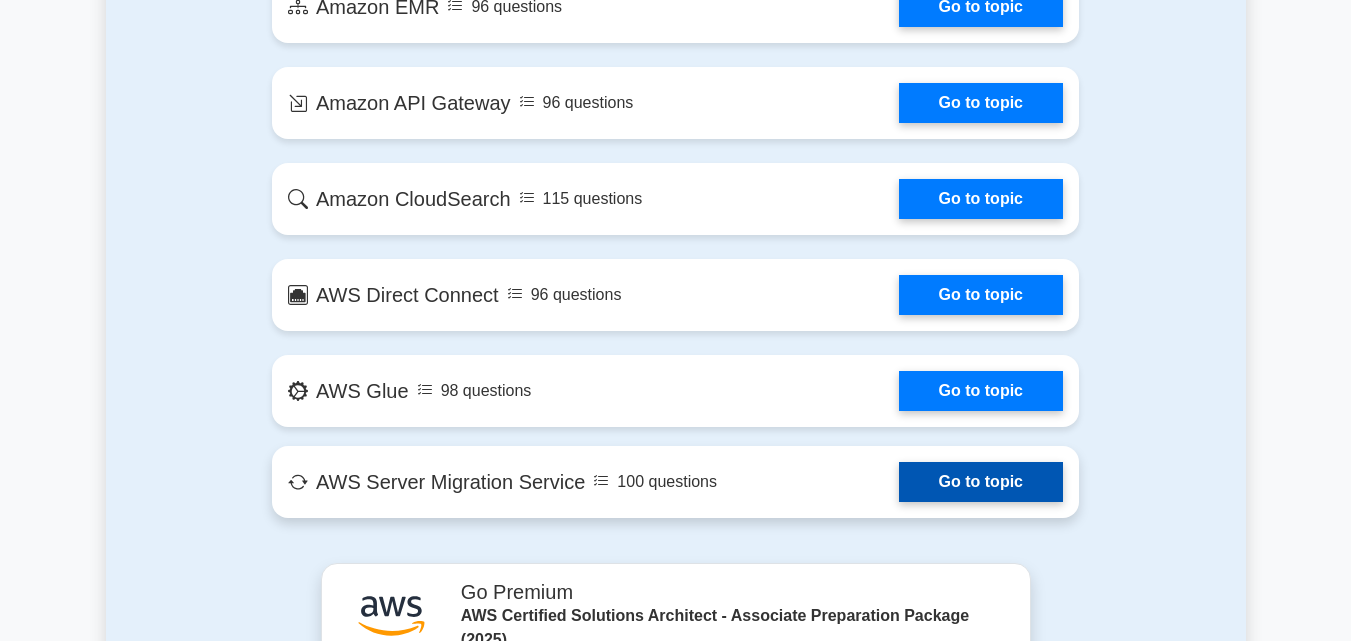 click on "Go to topic" at bounding box center [981, 482] 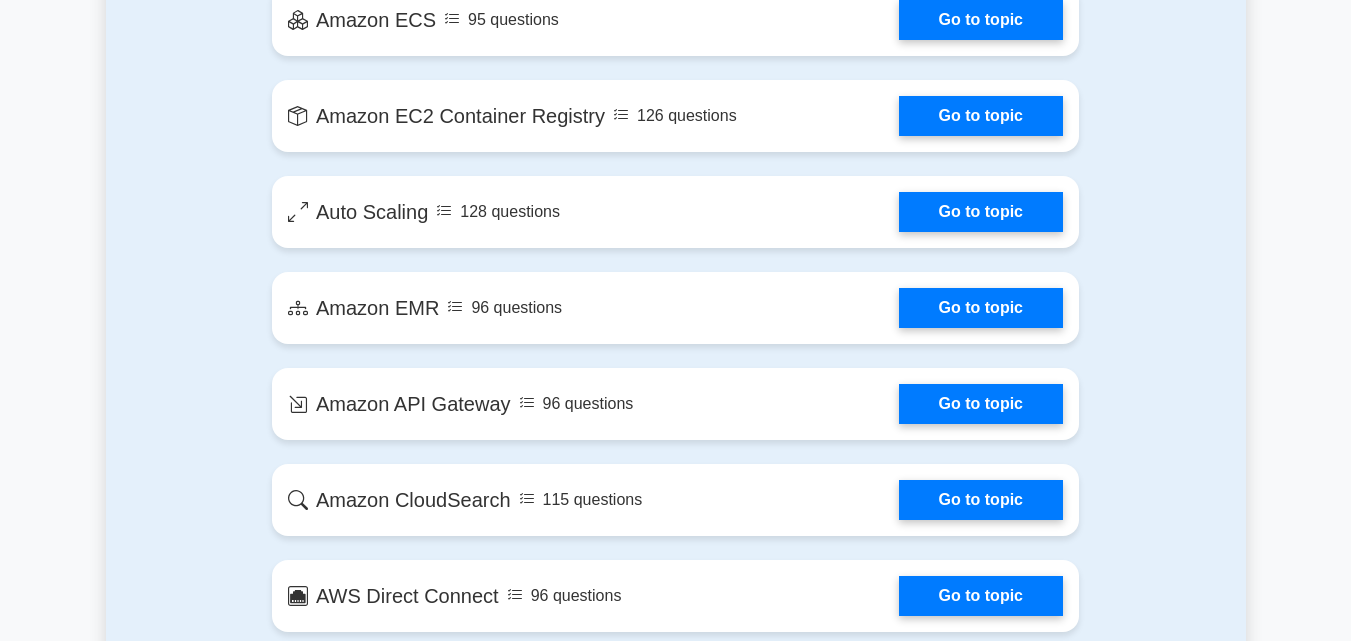 scroll, scrollTop: 3273, scrollLeft: 0, axis: vertical 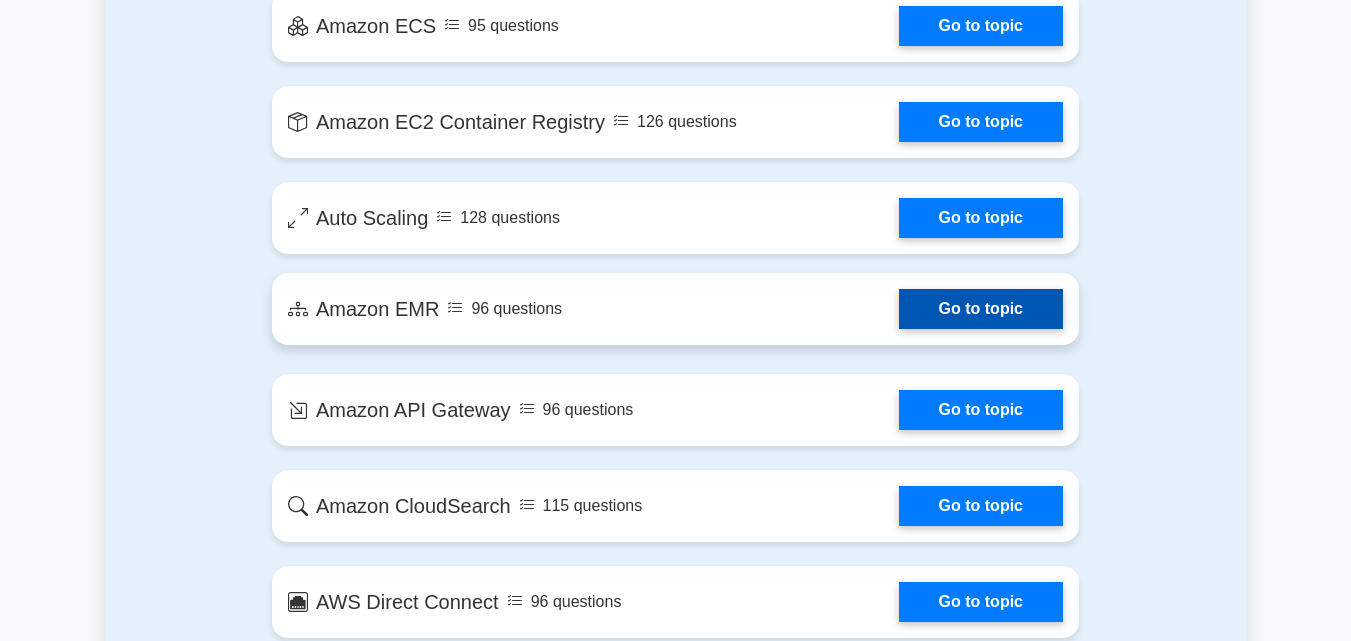 click on "Go to topic" at bounding box center [981, 309] 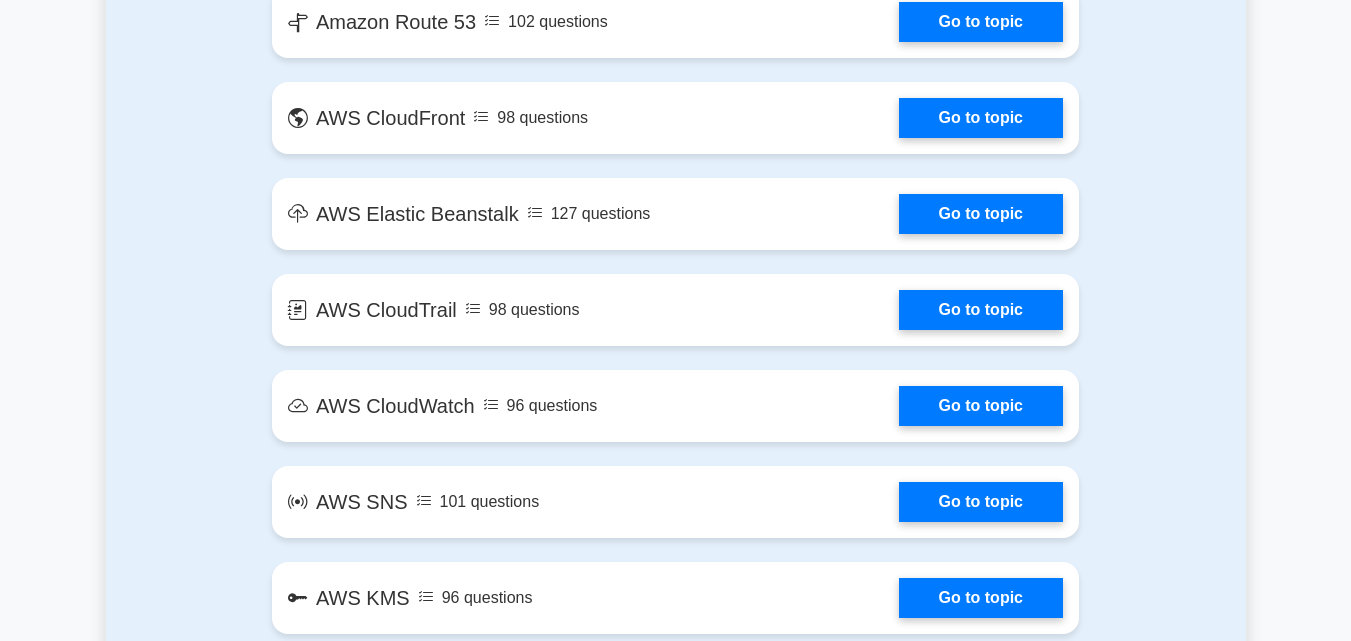 scroll, scrollTop: 2187, scrollLeft: 0, axis: vertical 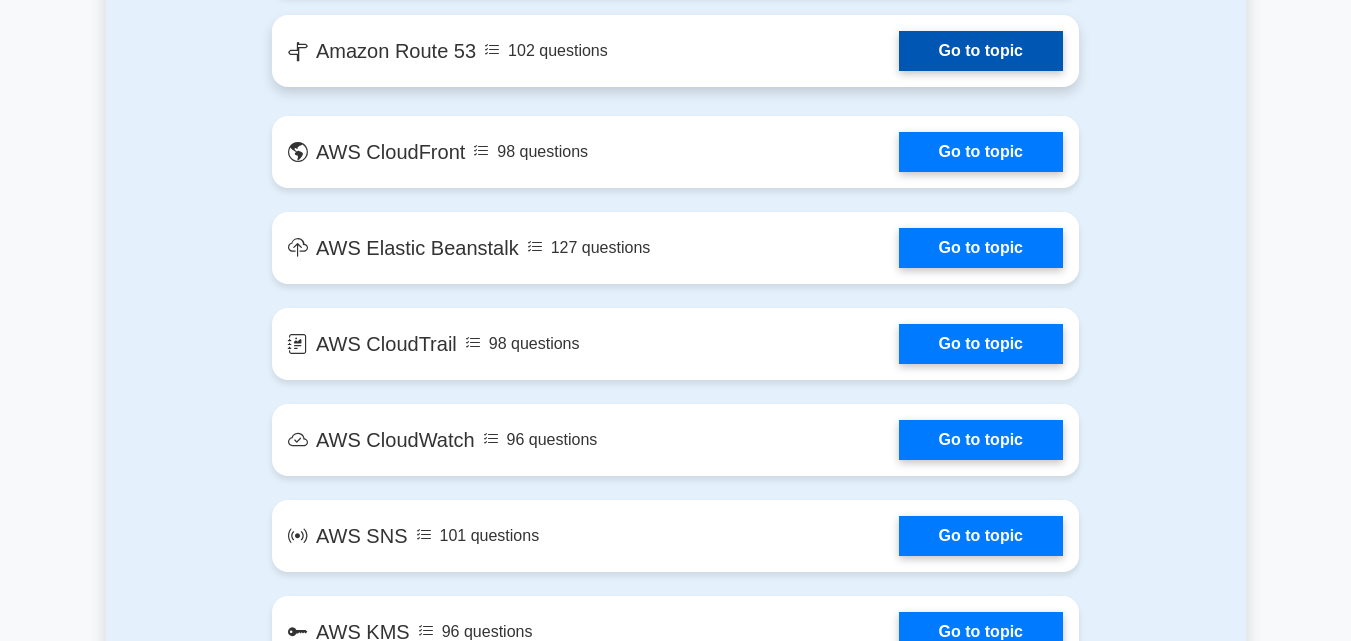 click on "Go to topic" at bounding box center [981, 51] 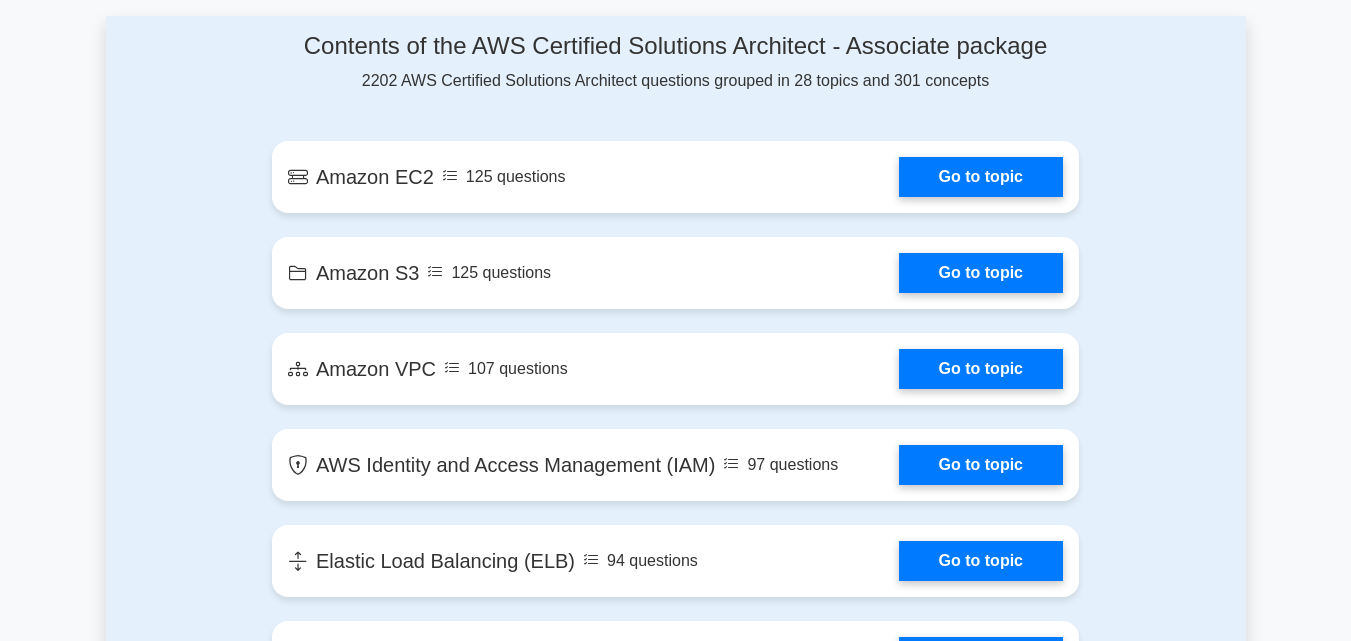 scroll, scrollTop: 1293, scrollLeft: 0, axis: vertical 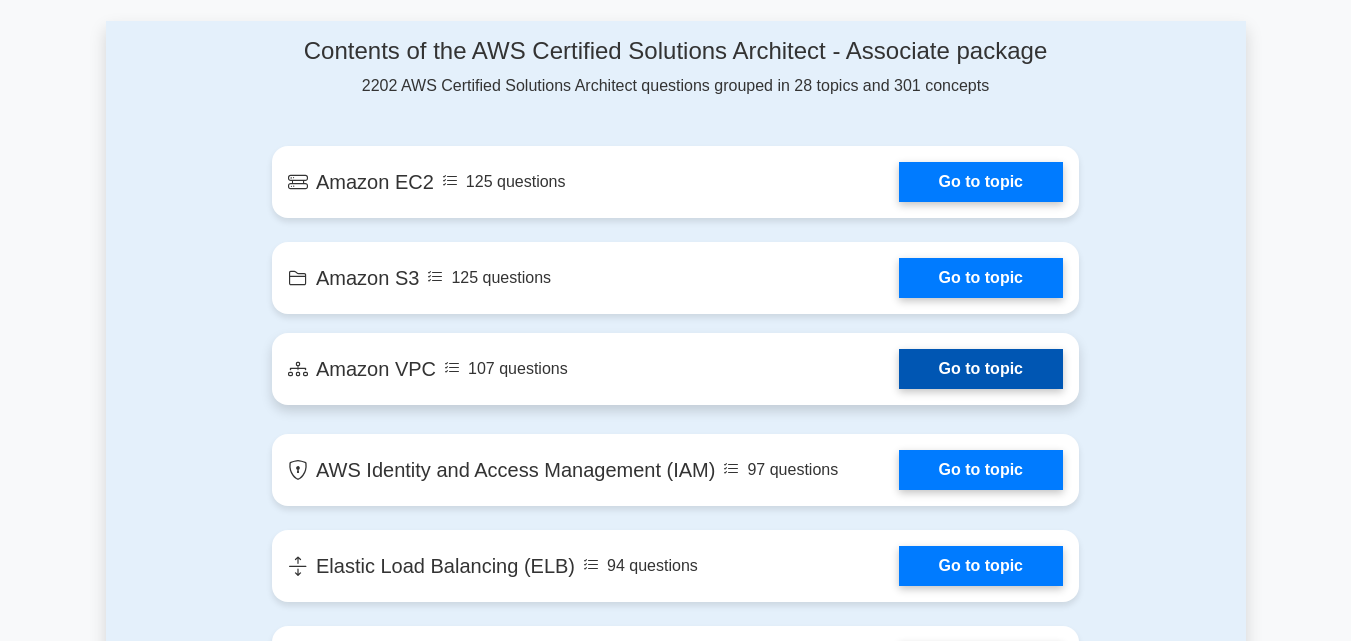 click on "Go to topic" at bounding box center (981, 369) 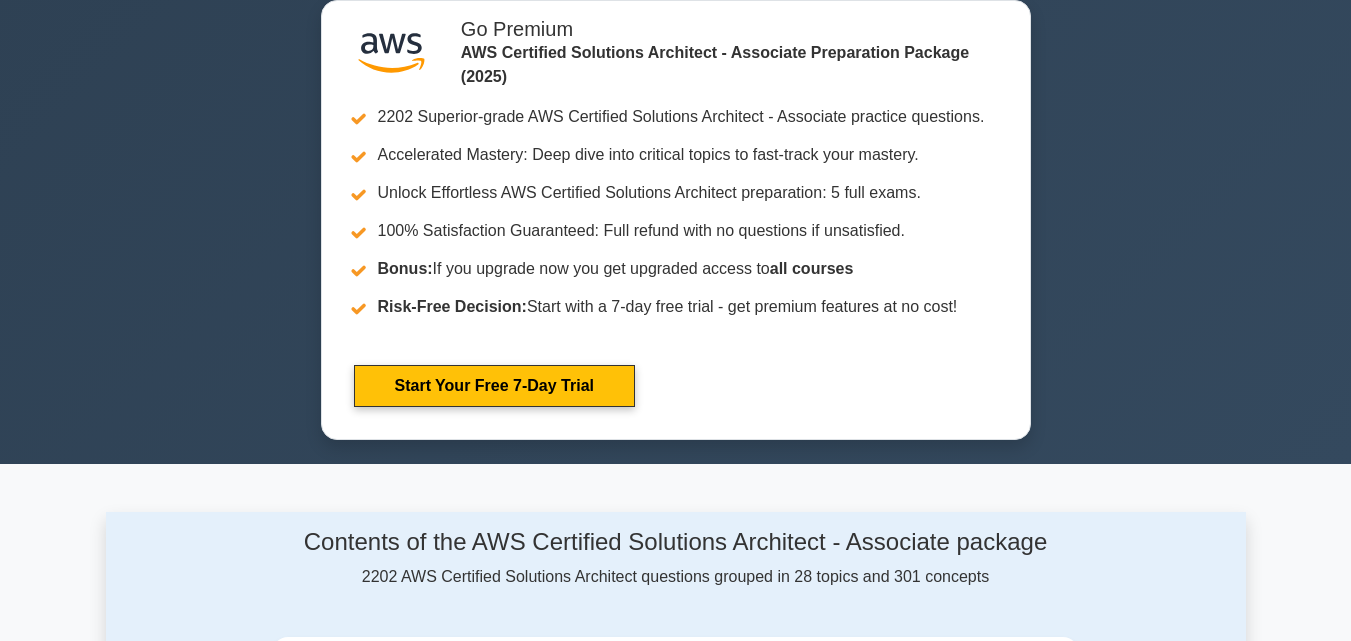 scroll, scrollTop: 827, scrollLeft: 0, axis: vertical 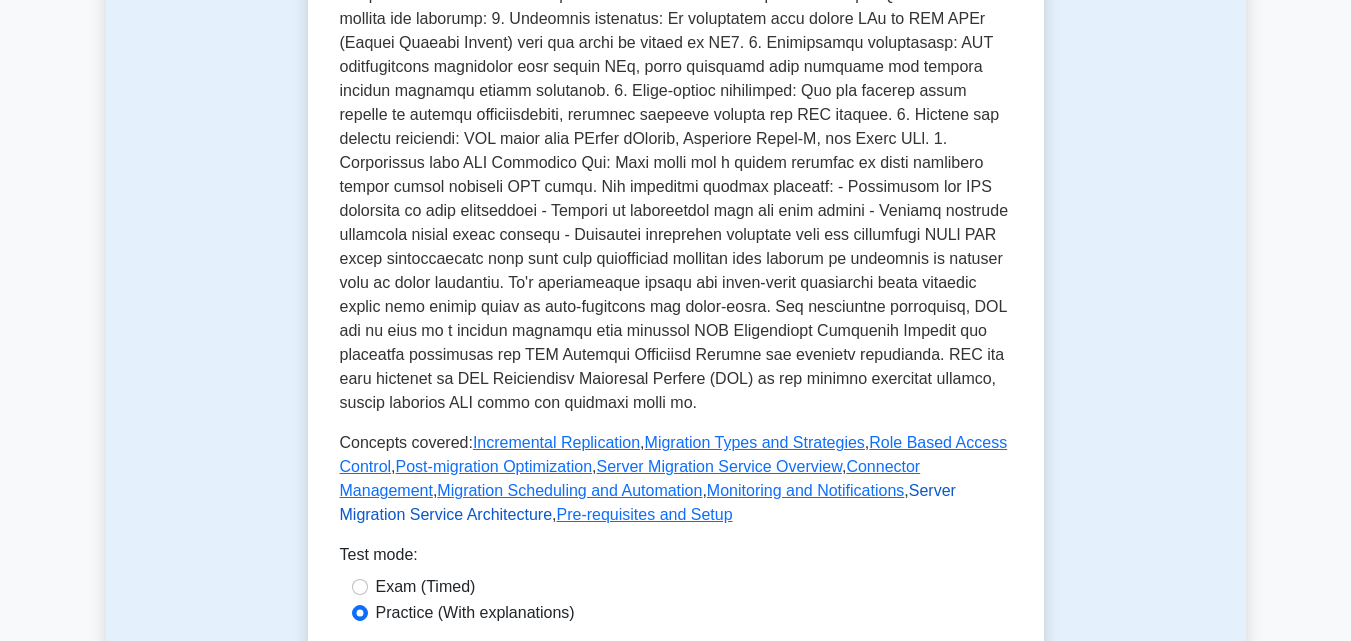 click on "Server Migration Service Architecture" at bounding box center (648, 502) 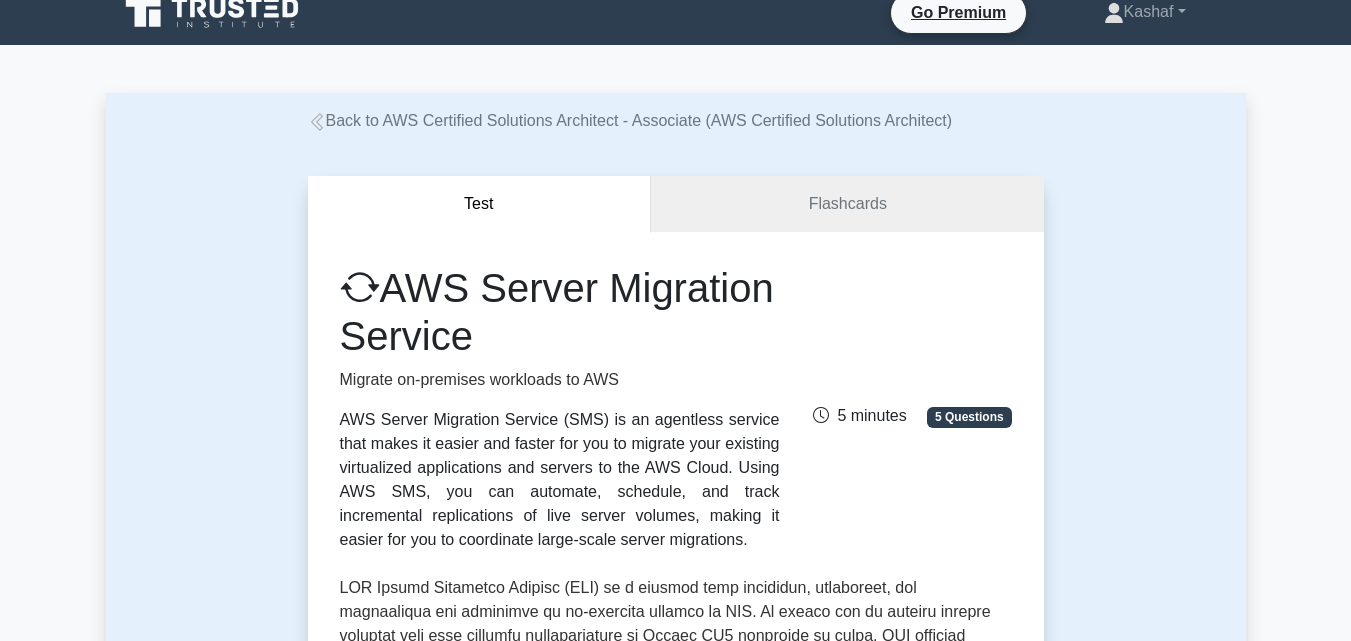 scroll, scrollTop: 13, scrollLeft: 0, axis: vertical 